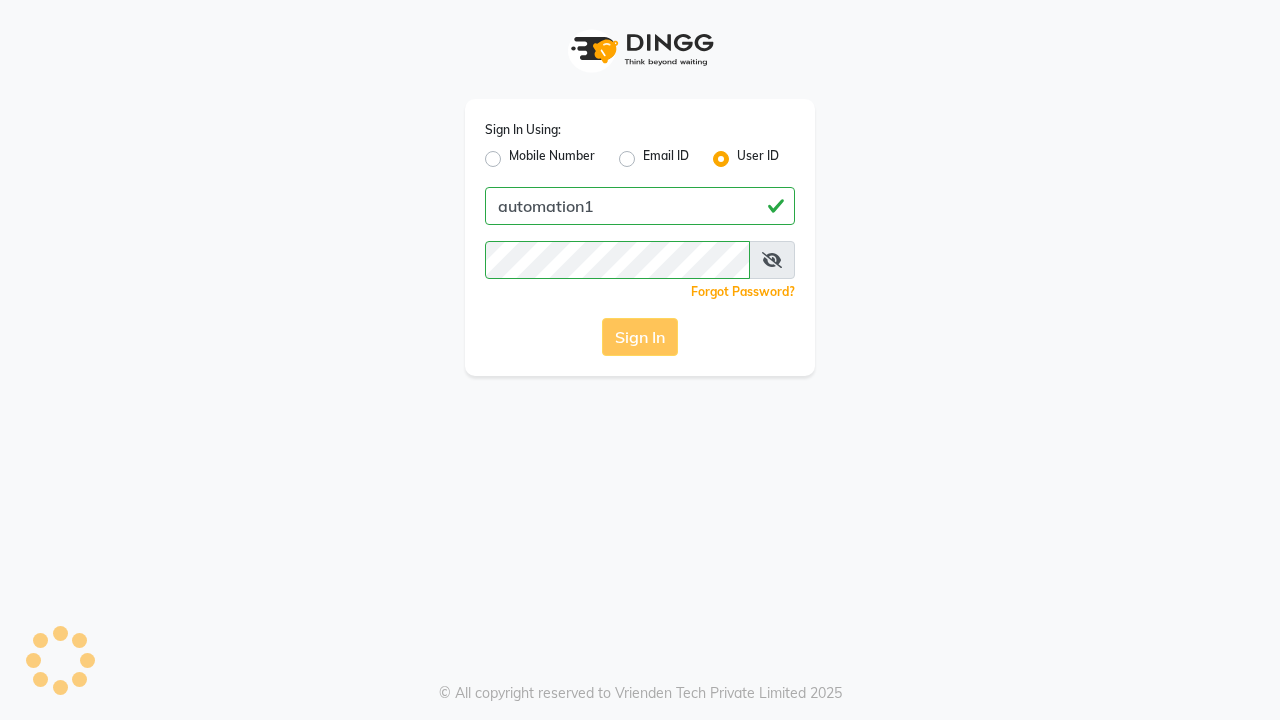 scroll, scrollTop: 0, scrollLeft: 0, axis: both 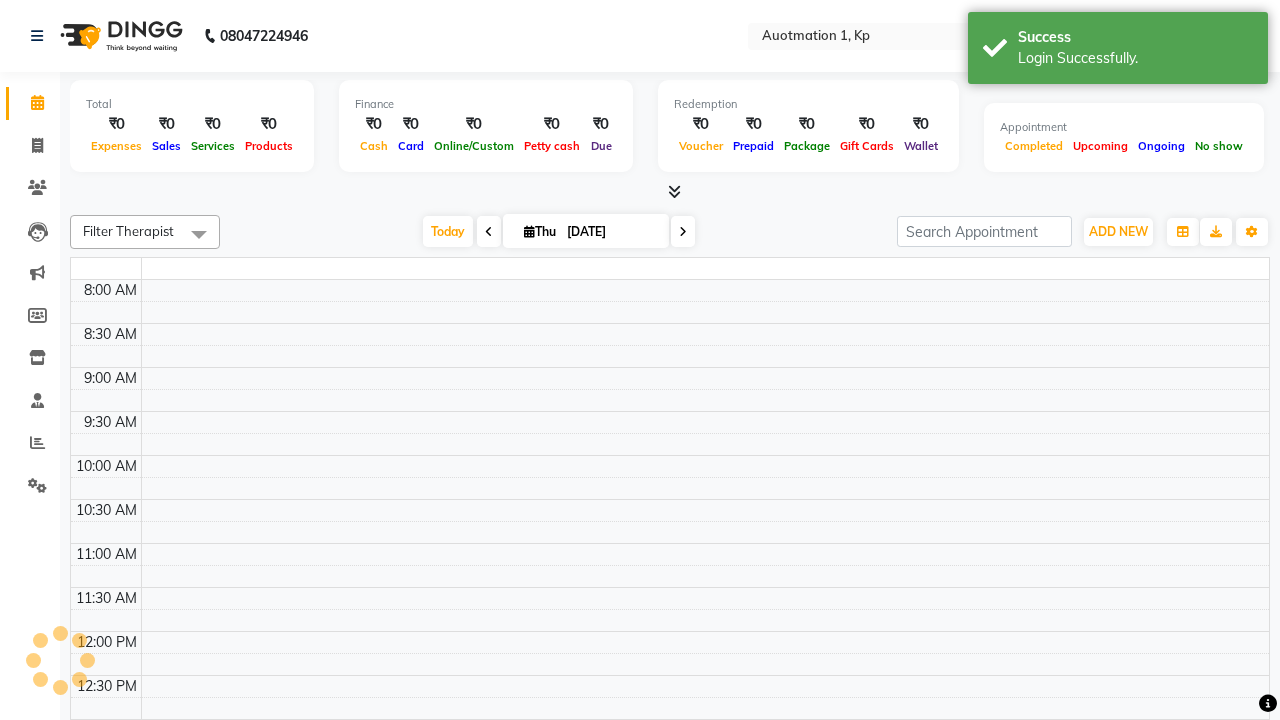 select on "en" 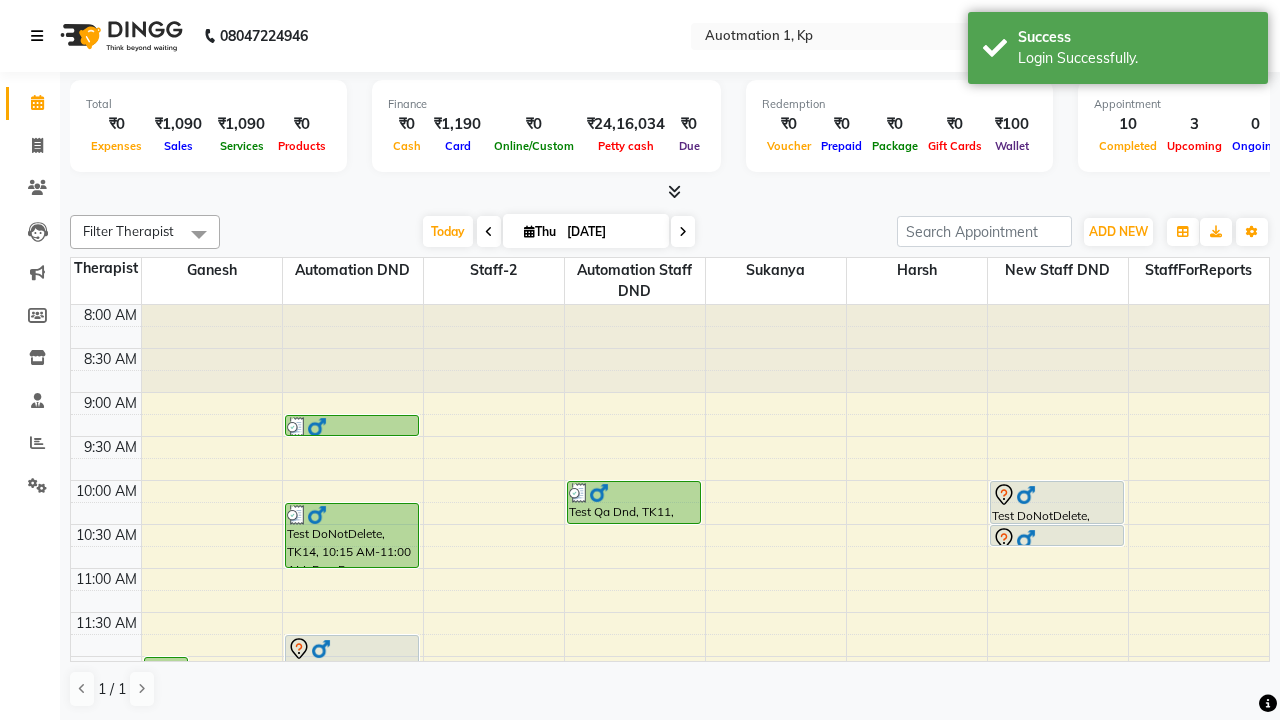 click at bounding box center [37, 36] 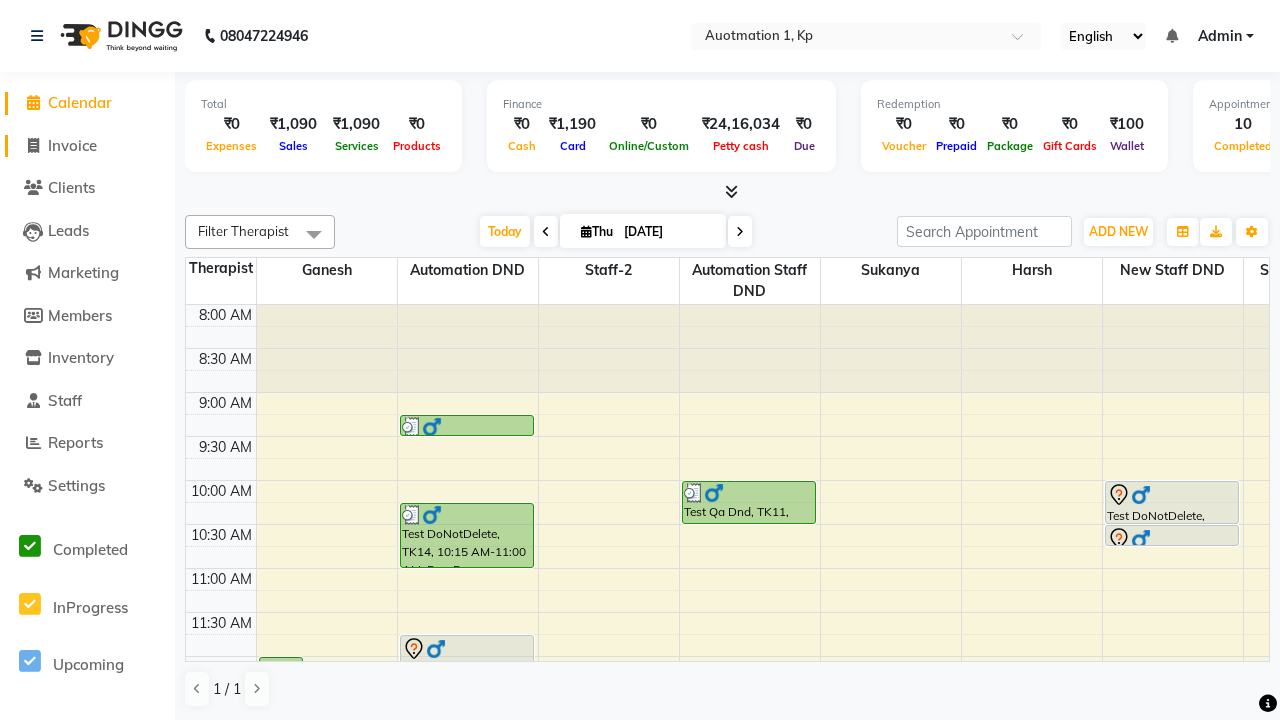 click on "Invoice" 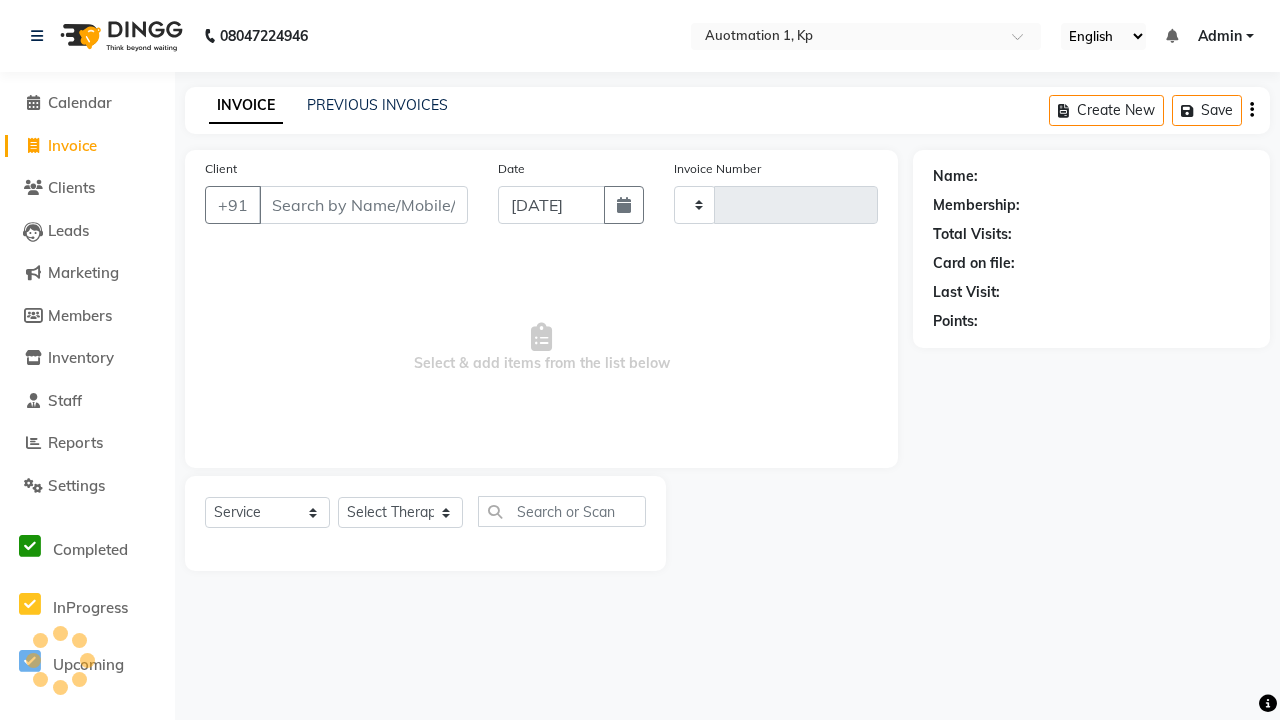 type on "2353" 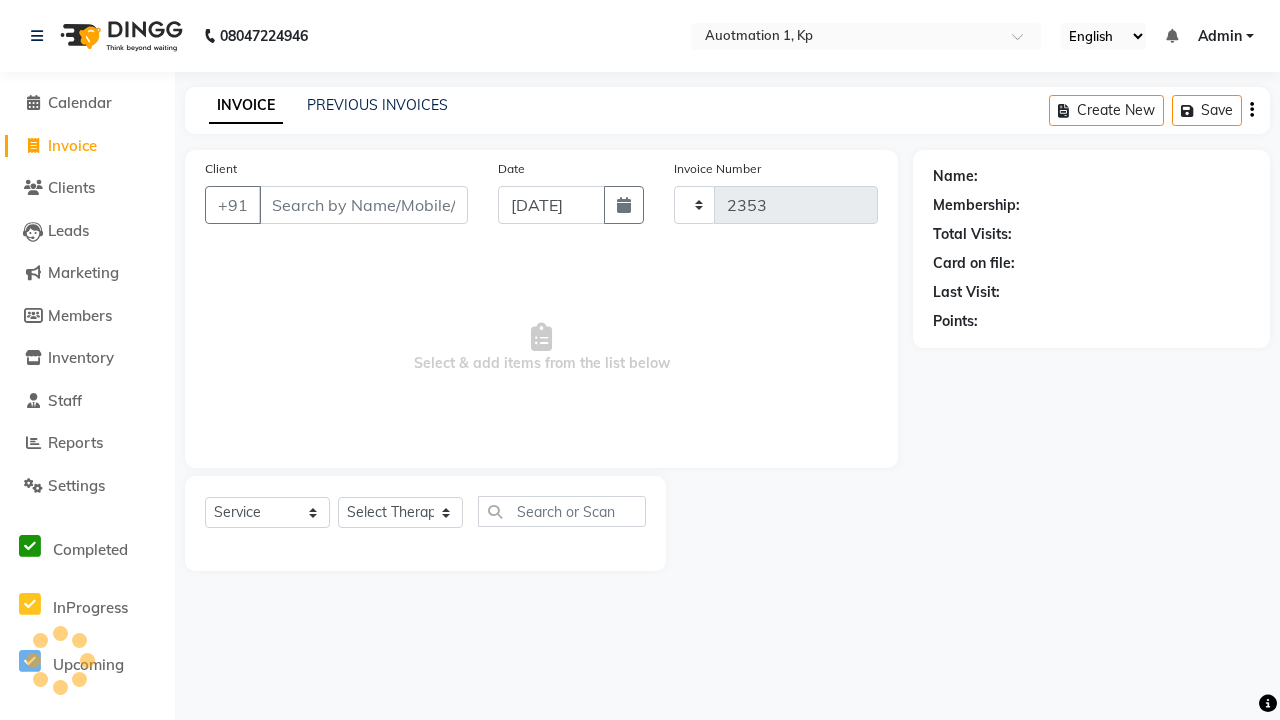 select on "150" 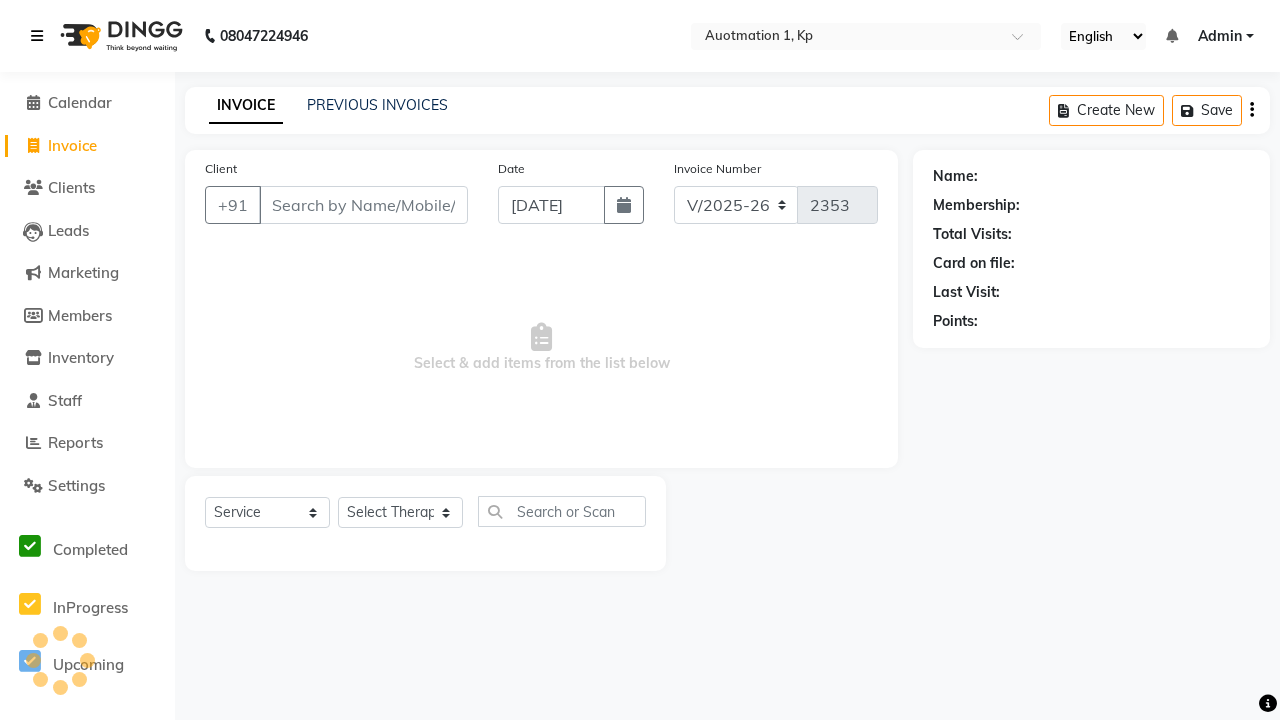 click at bounding box center [37, 36] 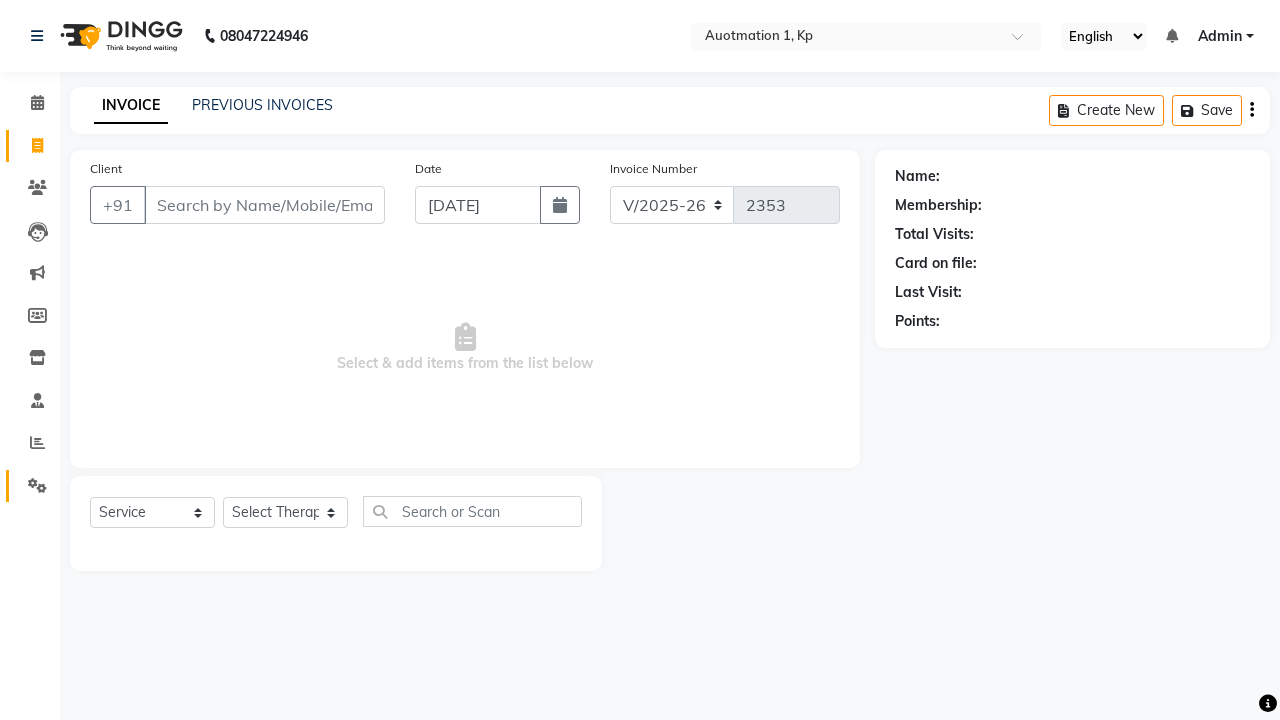 click 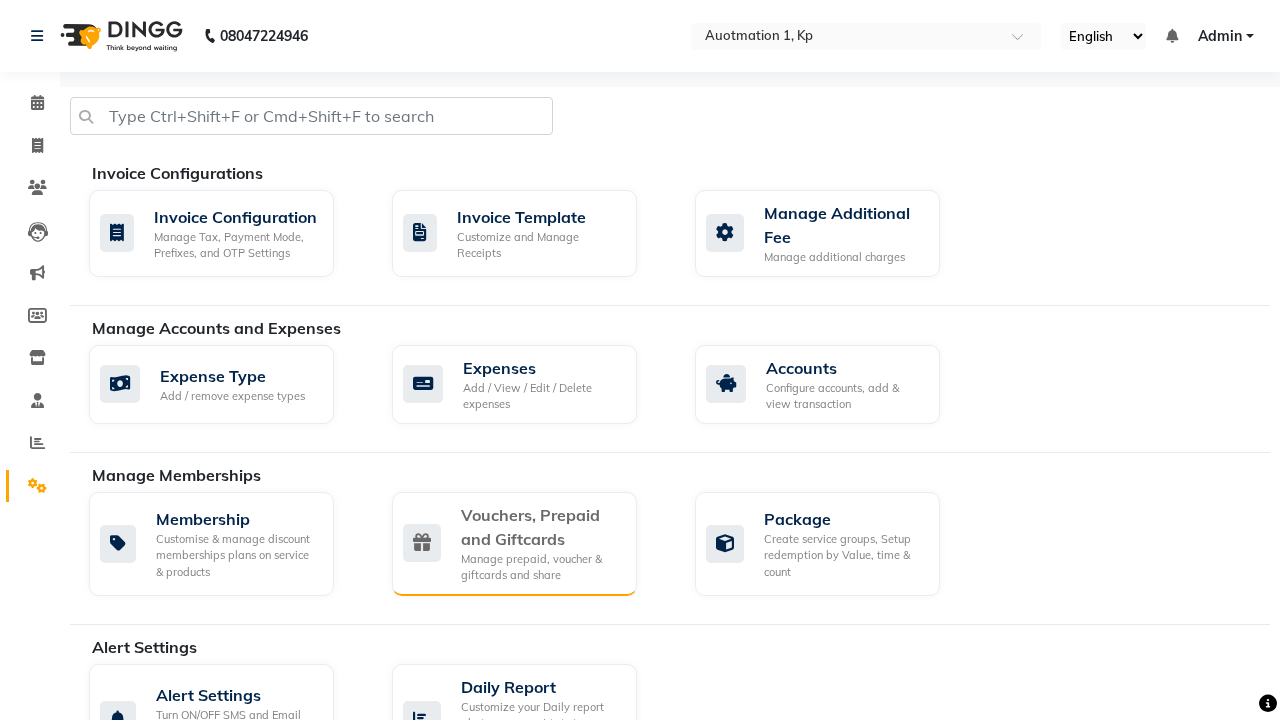 click on "Vouchers, Prepaid and Giftcards" 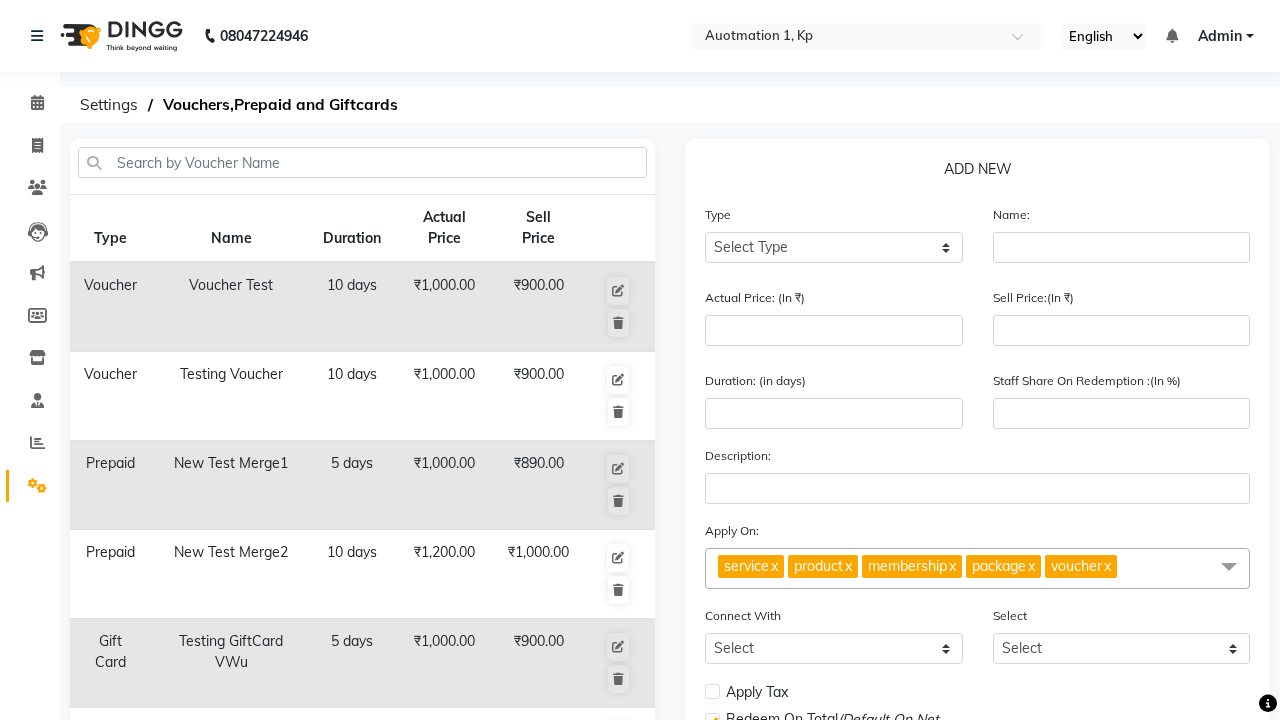 select on "G" 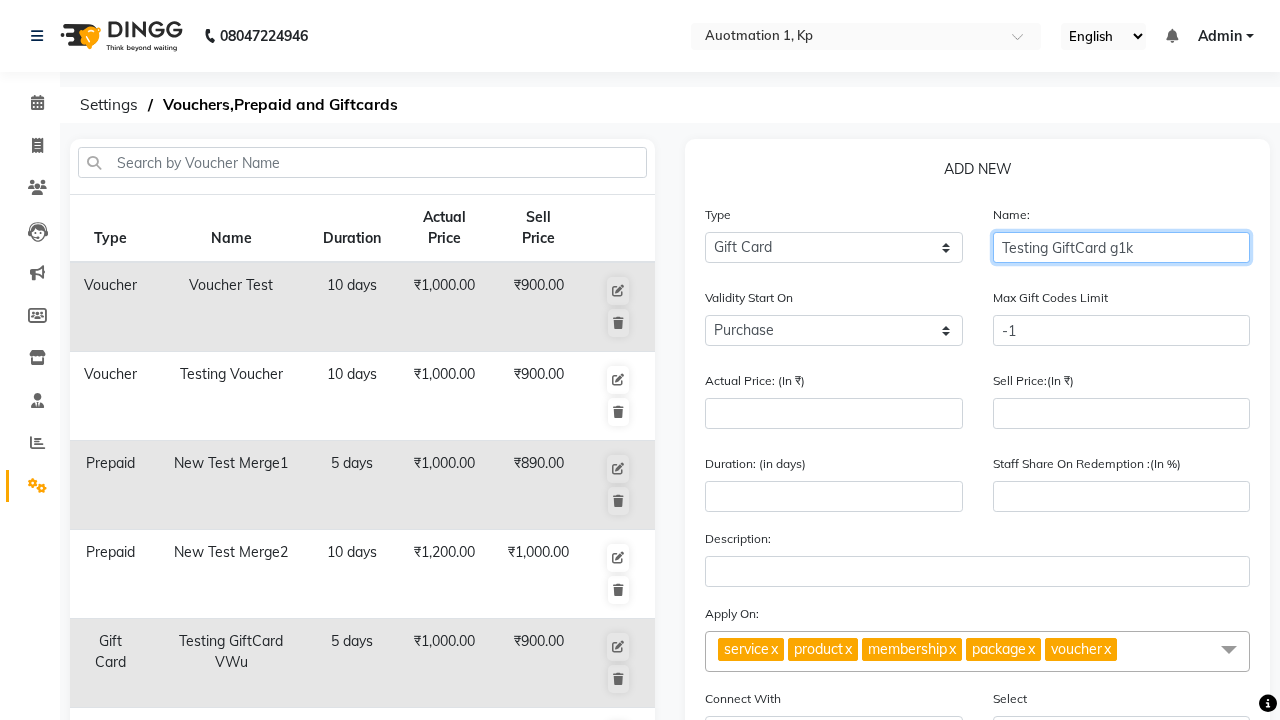 type on "Testing GiftCard g1k" 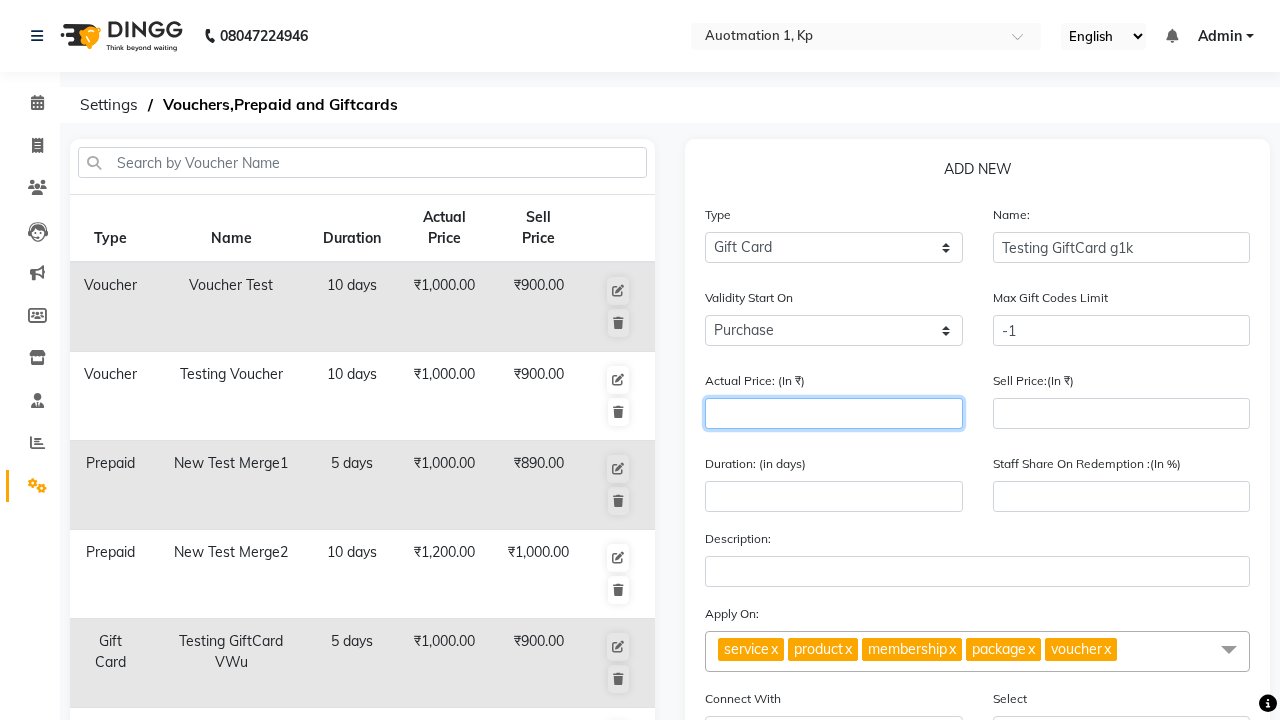 type on "1000" 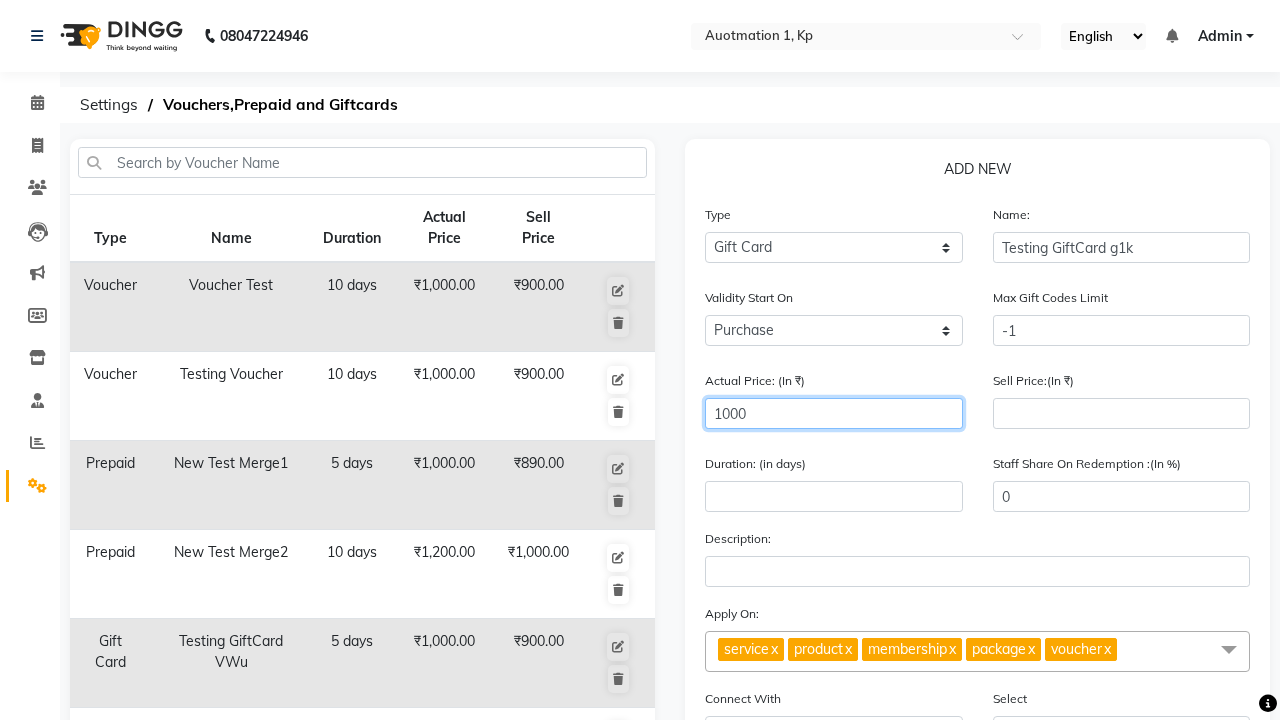 type on "1000" 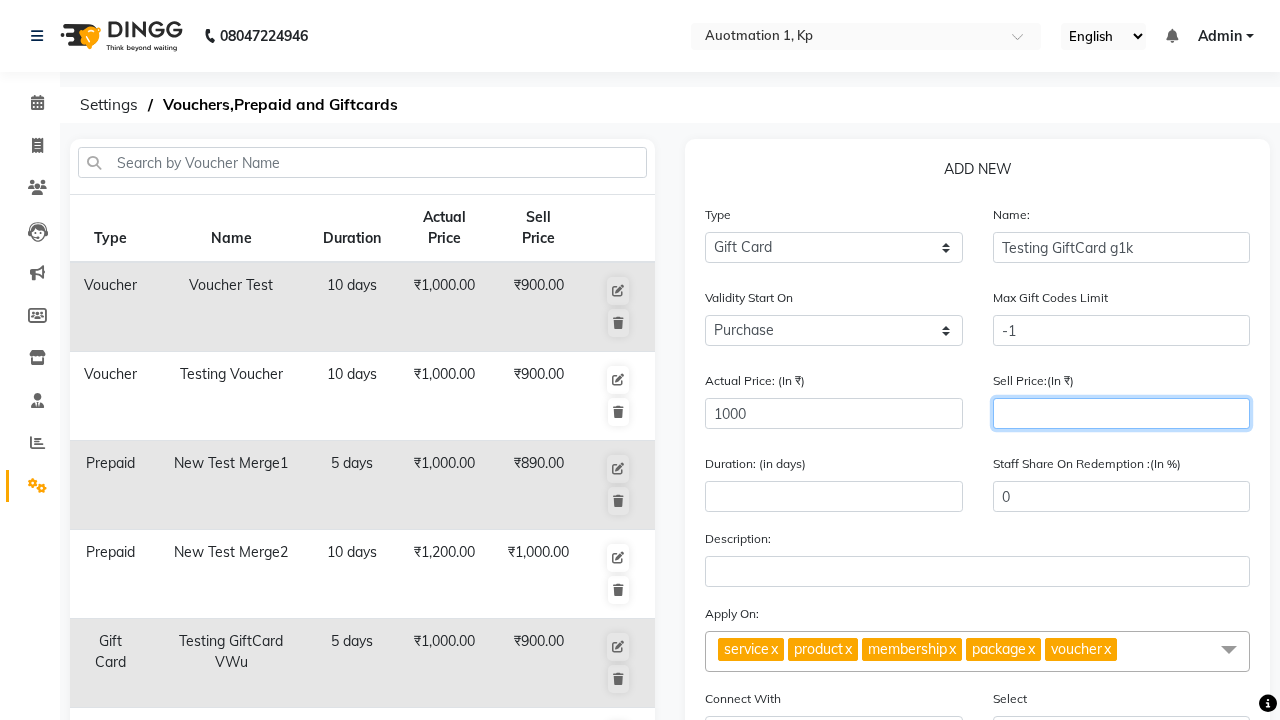 type on "900" 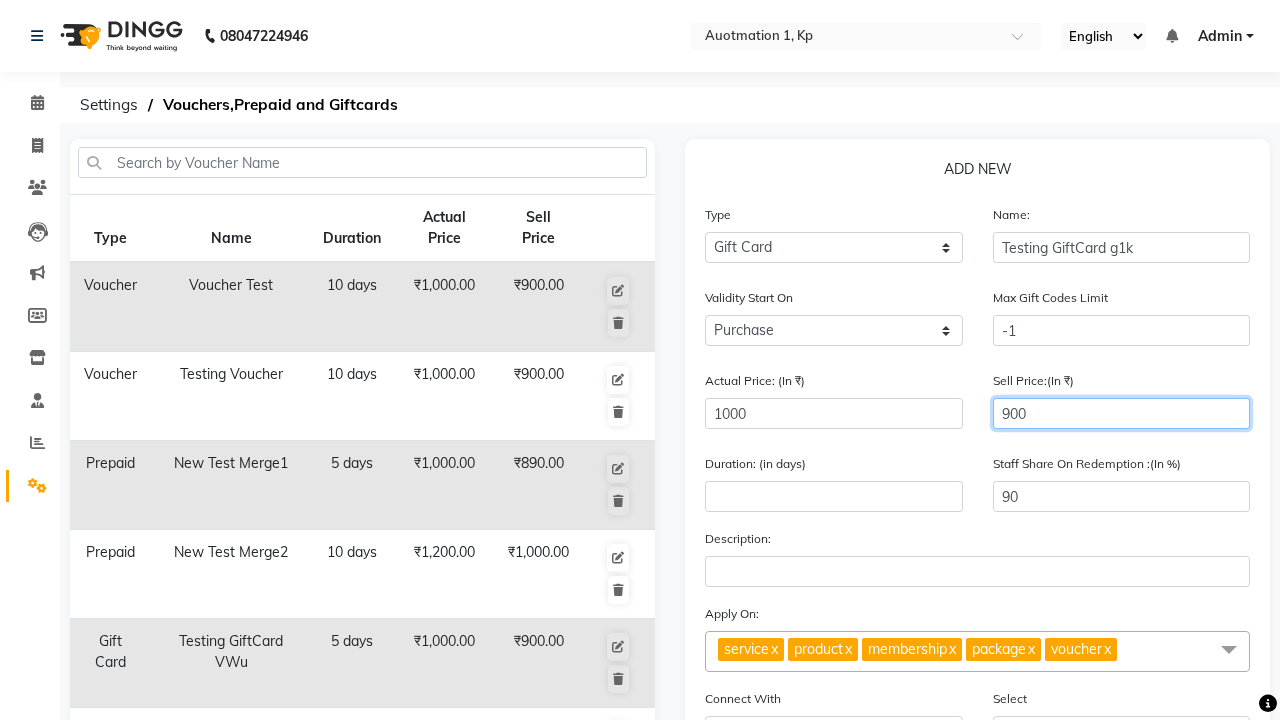 type on "900" 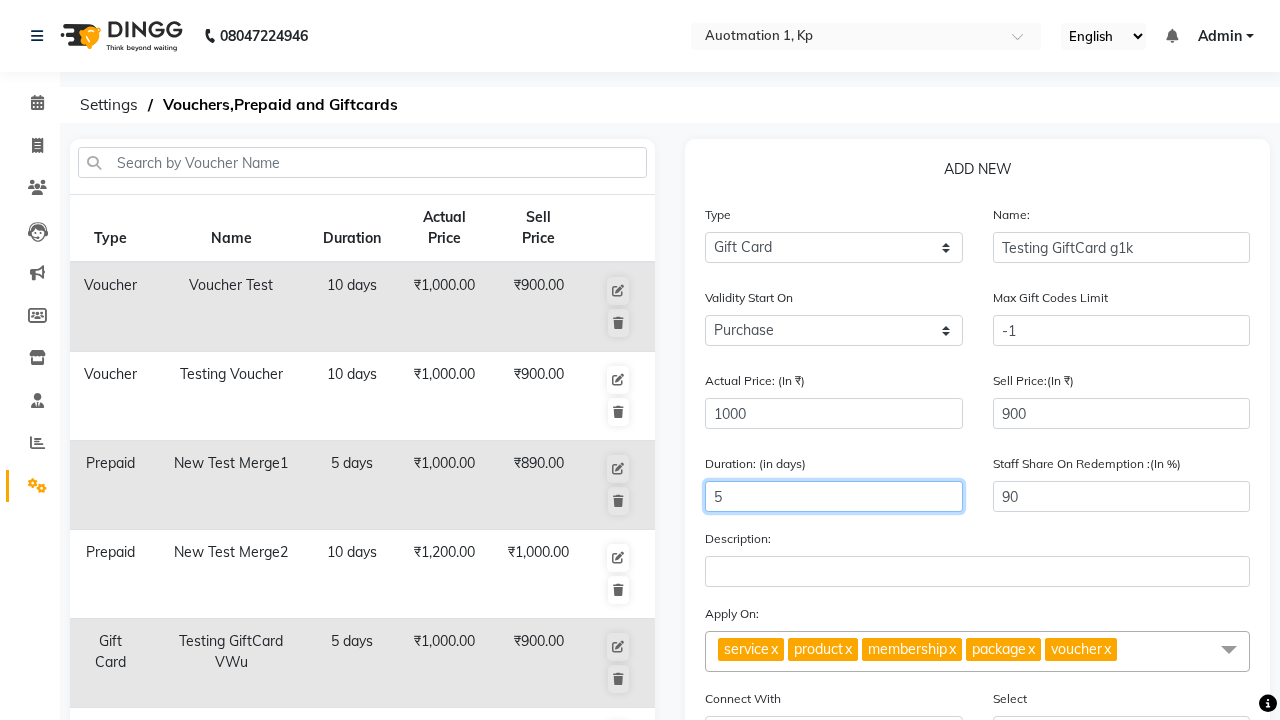 type on "5" 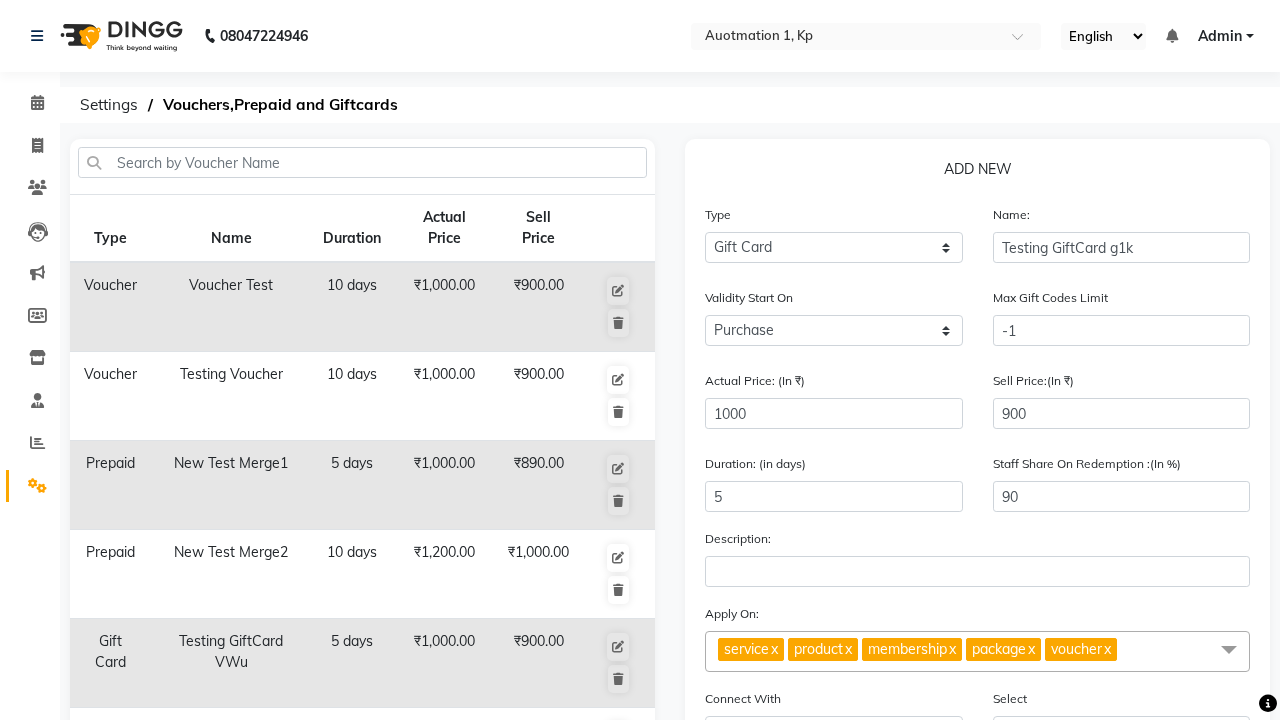 click on "Save" 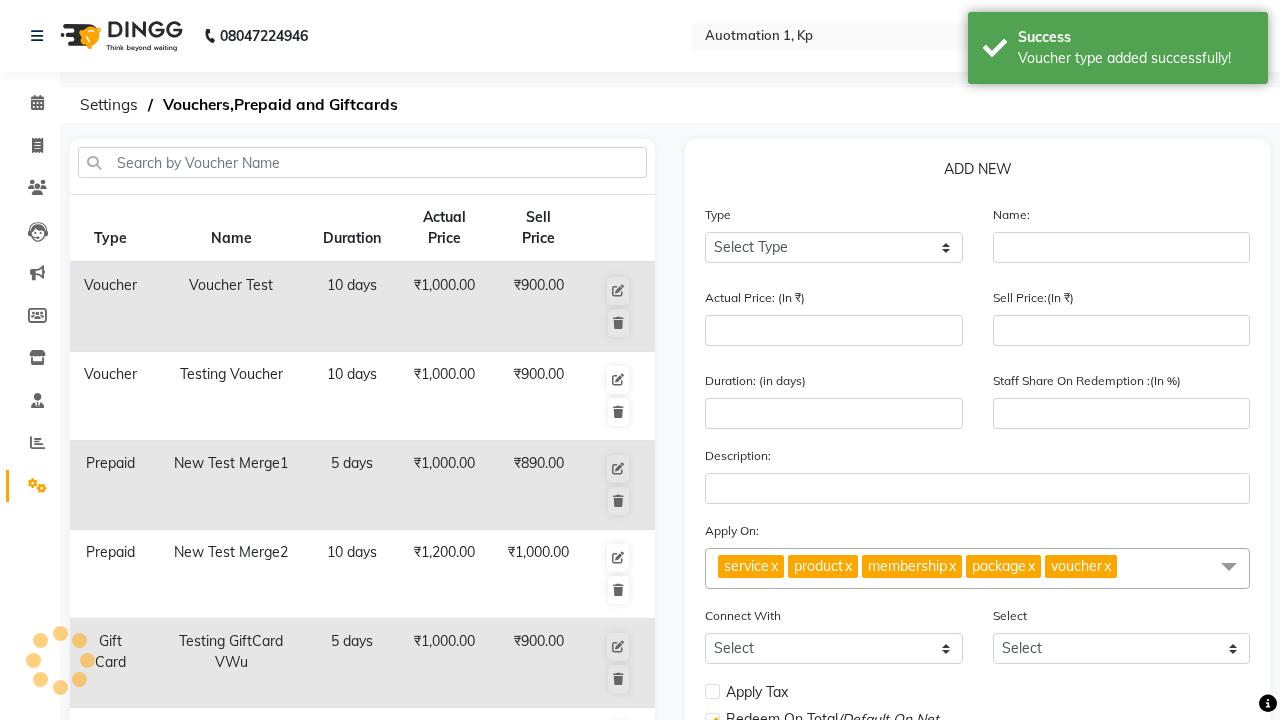 scroll, scrollTop: 522, scrollLeft: 0, axis: vertical 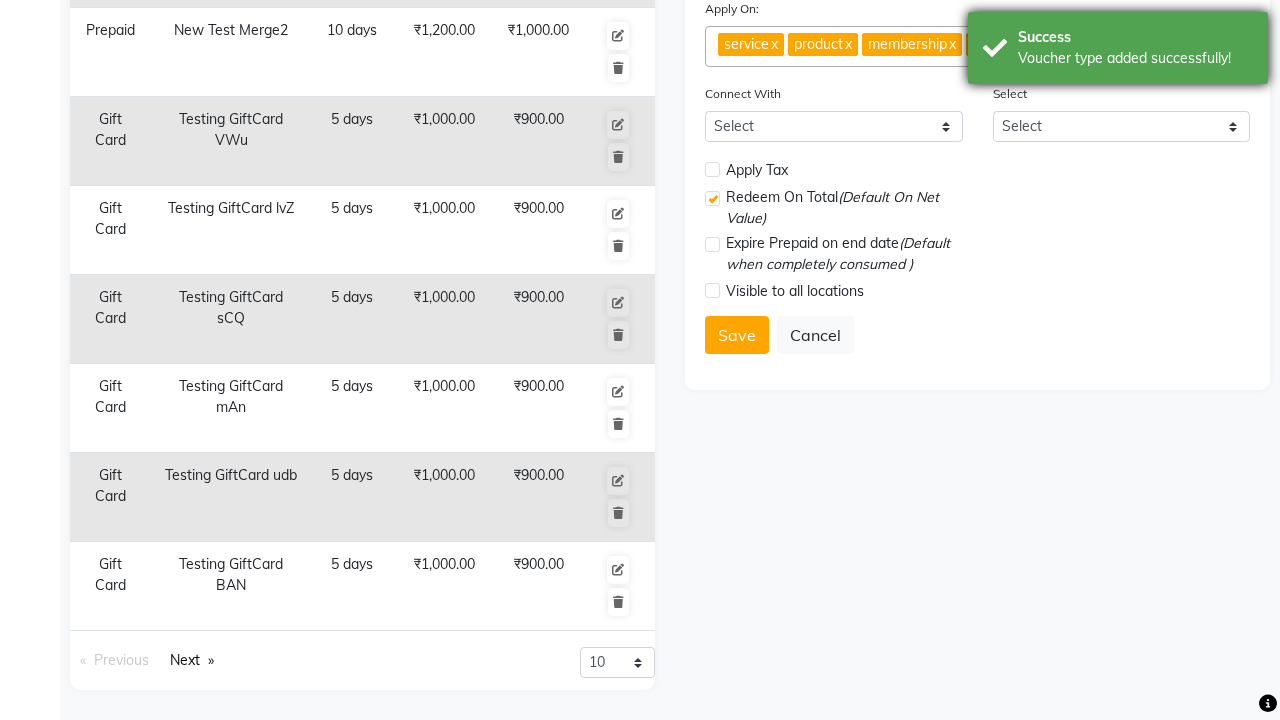 click on "Voucher type added successfully!" at bounding box center (1135, 58) 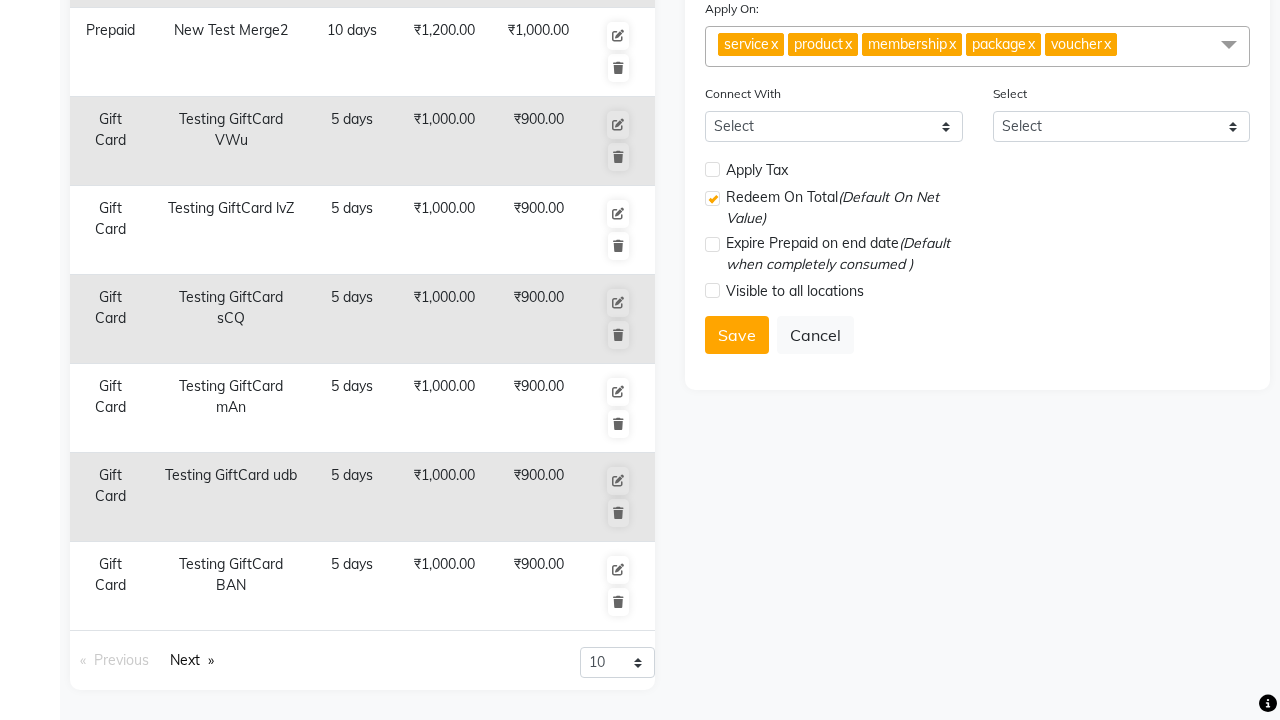 click at bounding box center [37, -486] 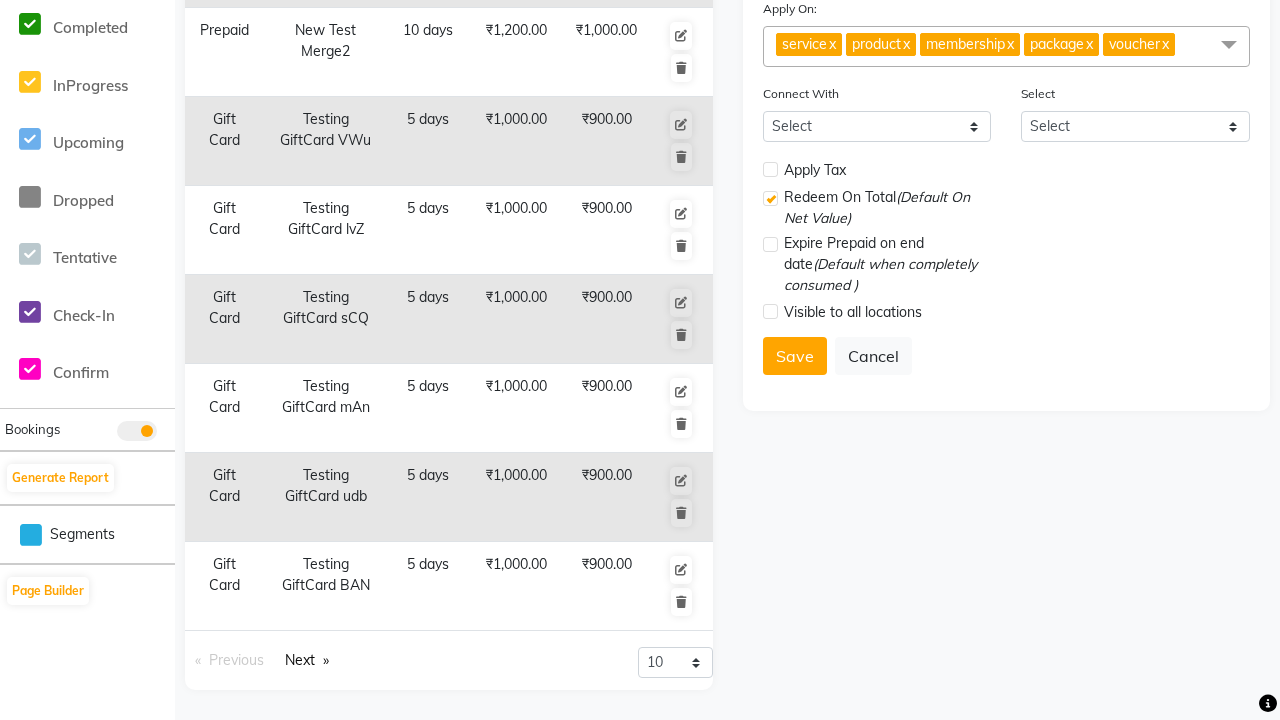 scroll, scrollTop: 0, scrollLeft: 0, axis: both 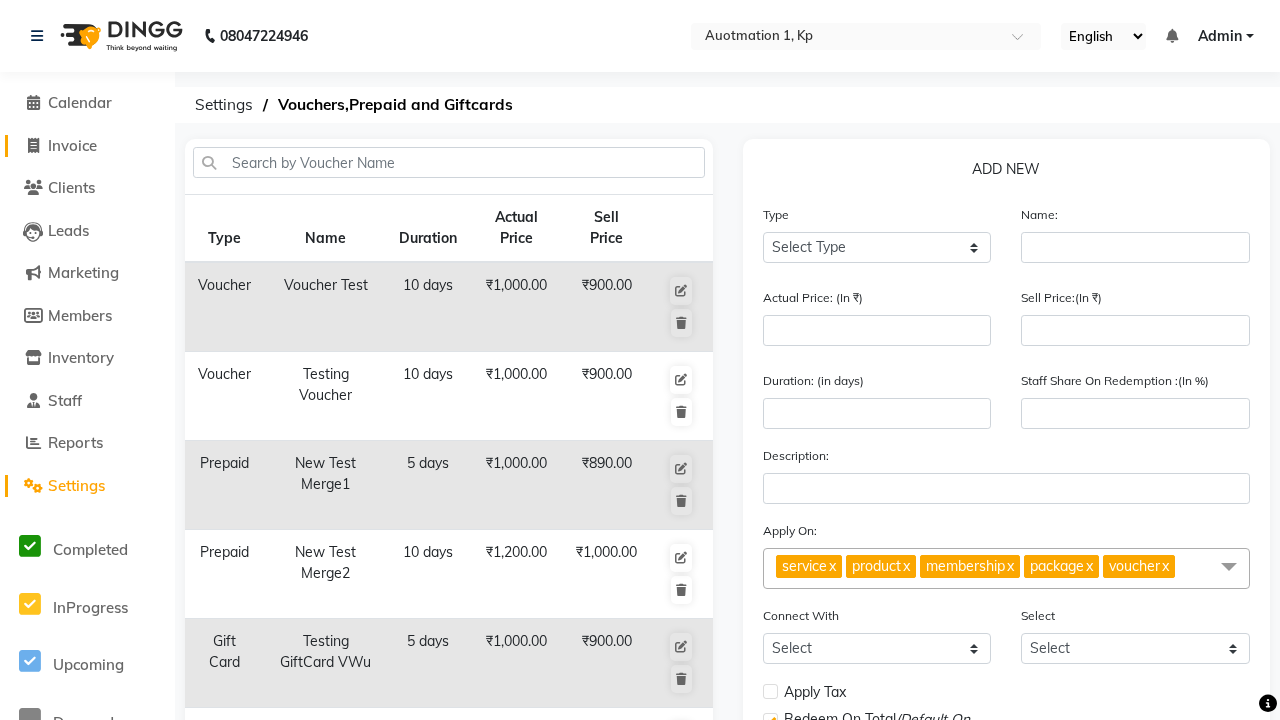 click on "Invoice" 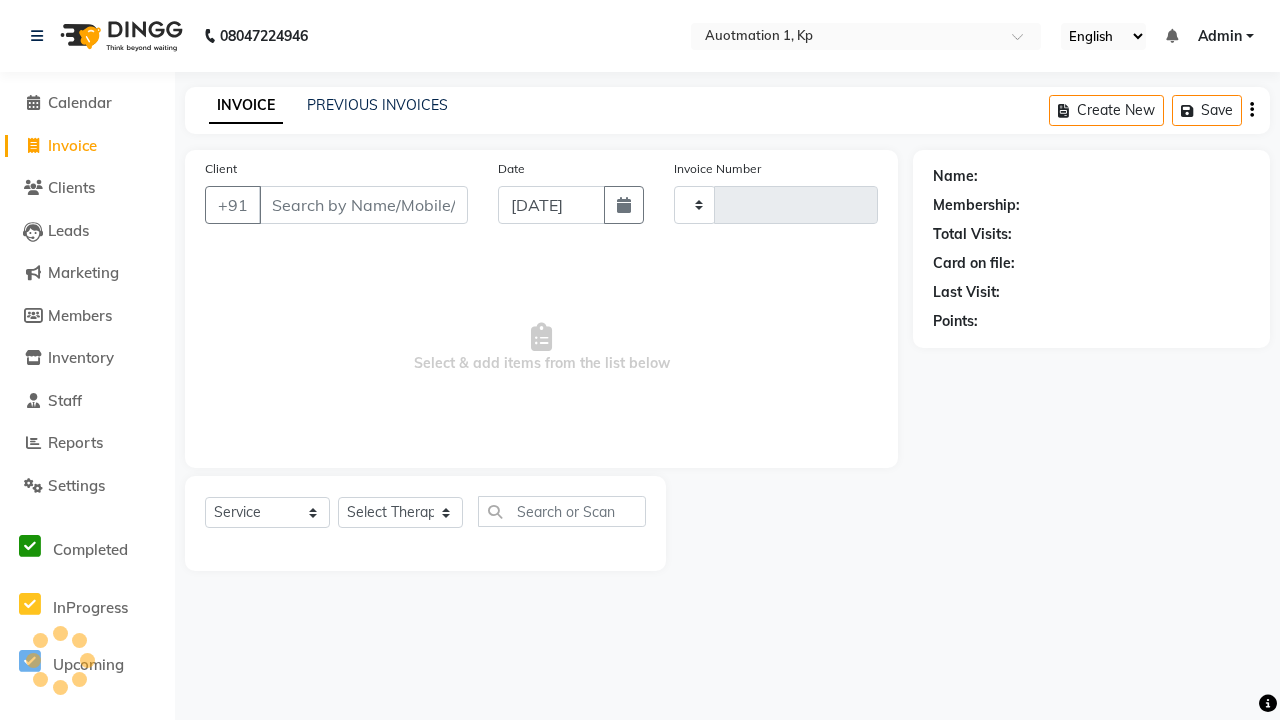 select on "150" 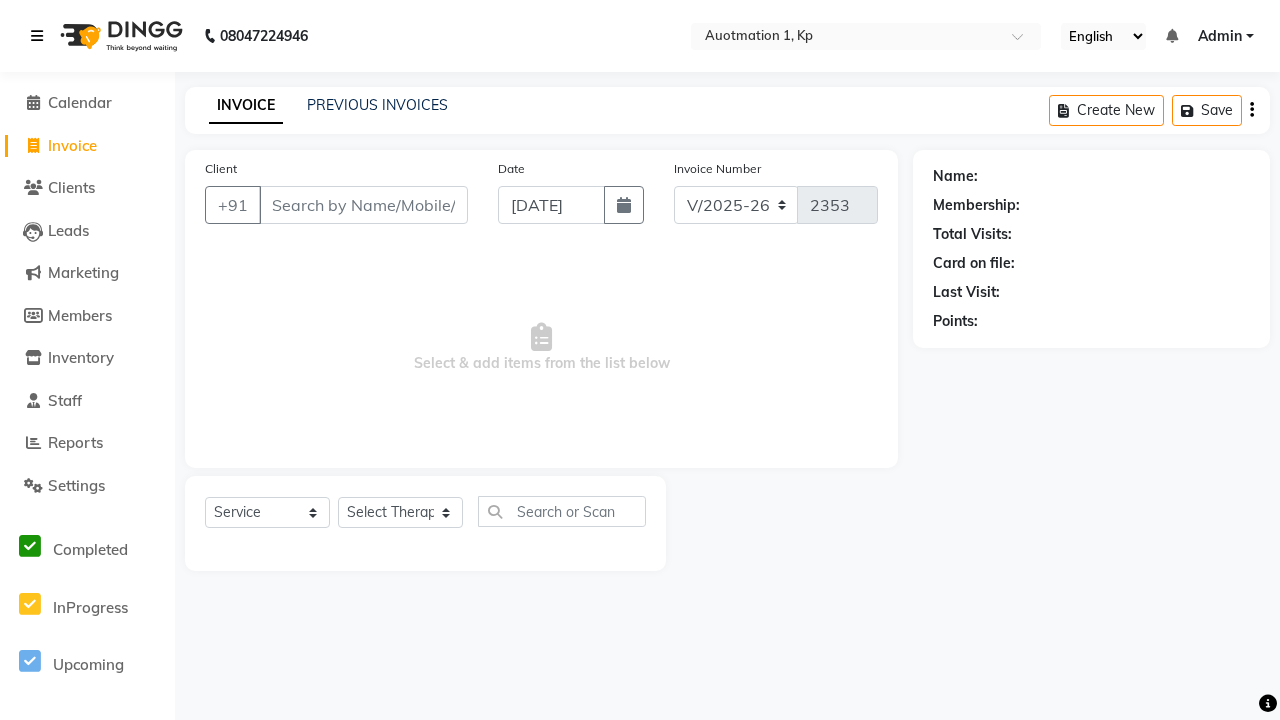 click at bounding box center (37, 36) 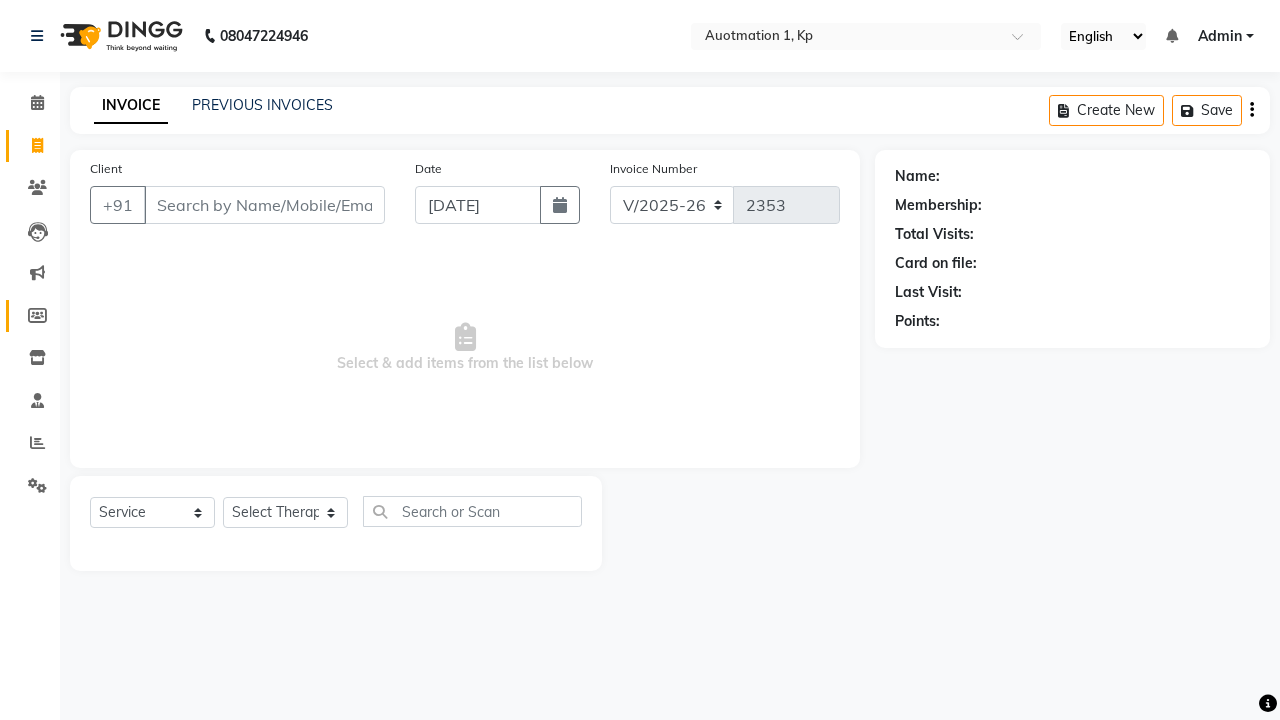click 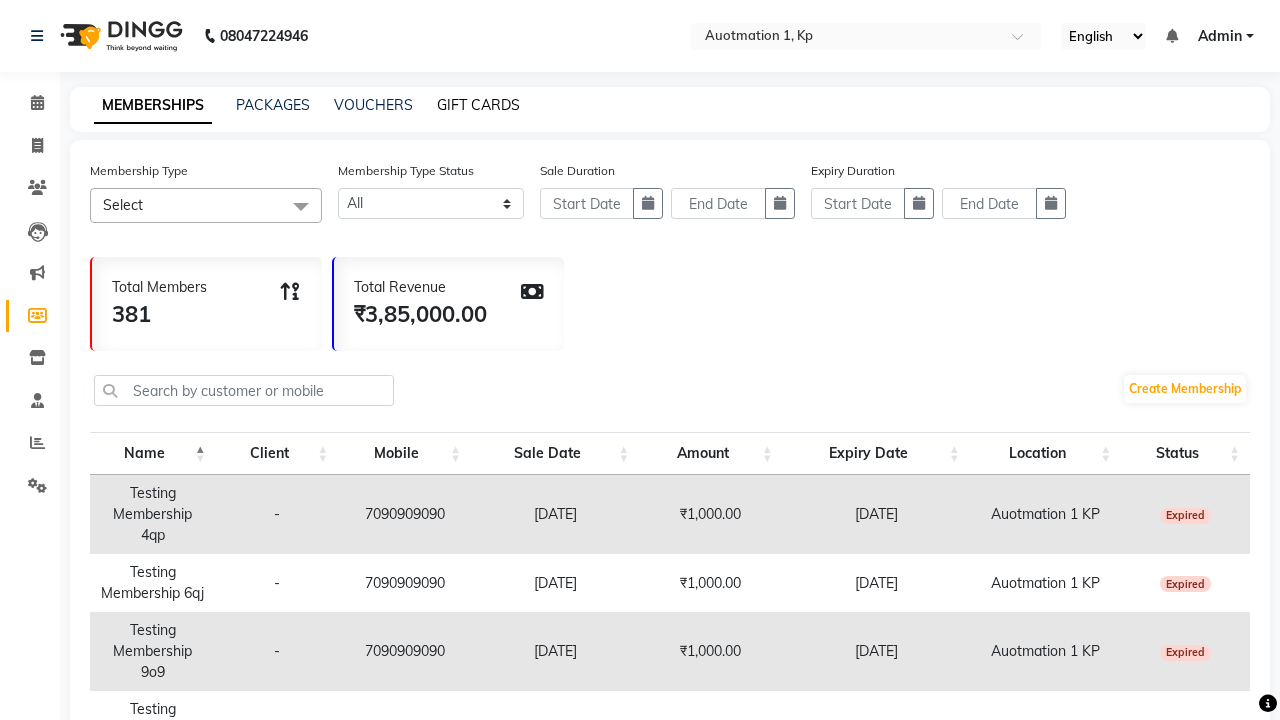 click on "GIFT CARDS" 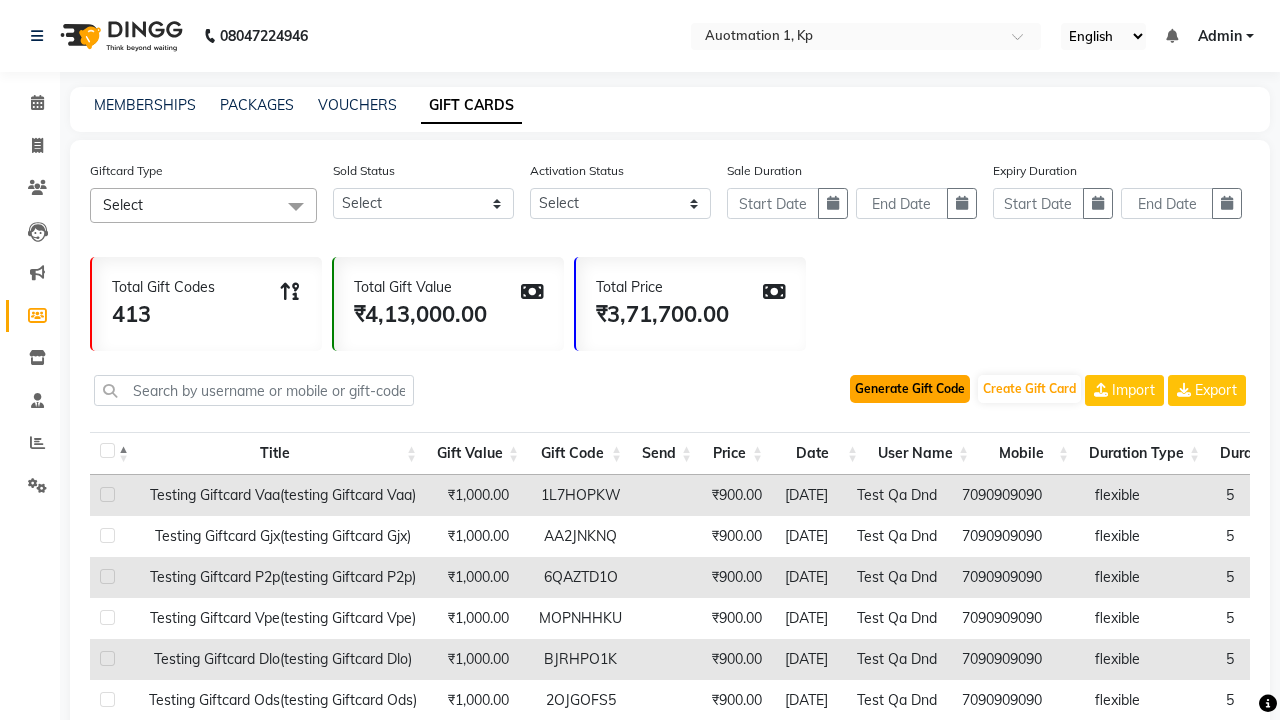 click on "Generate Gift Code" 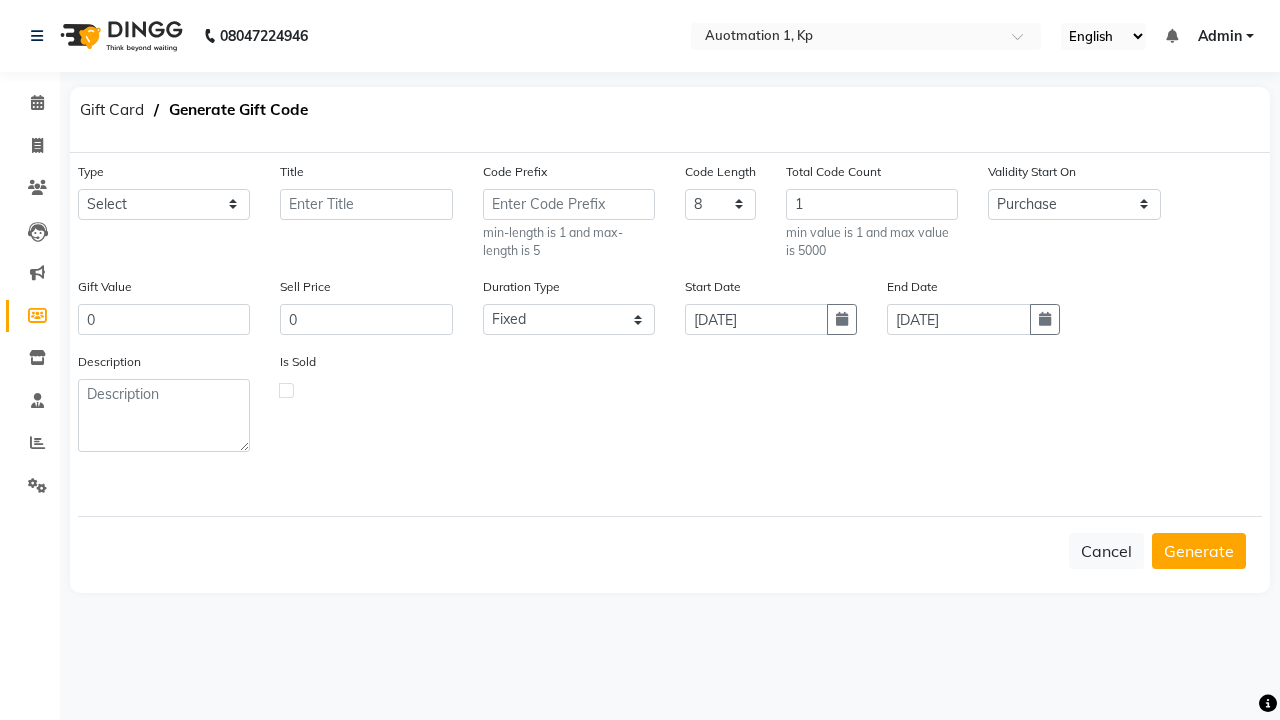 select on "2175" 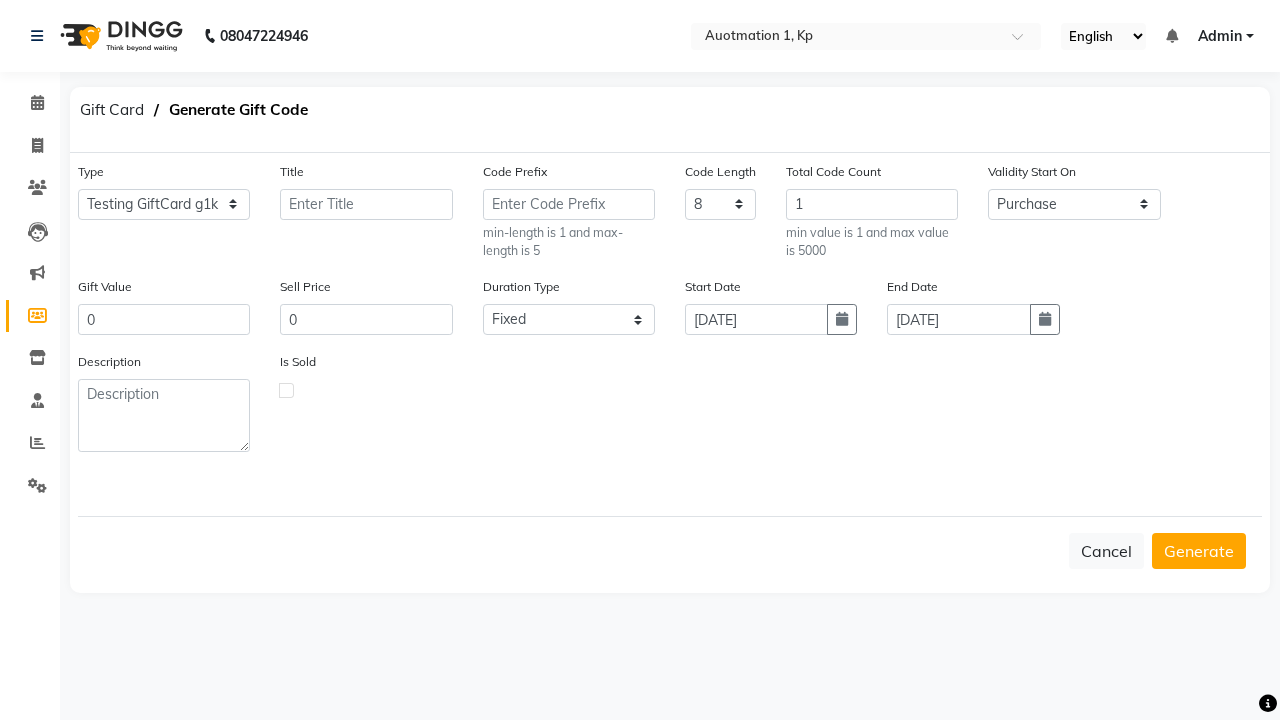 type on "Testing GiftCard g1k" 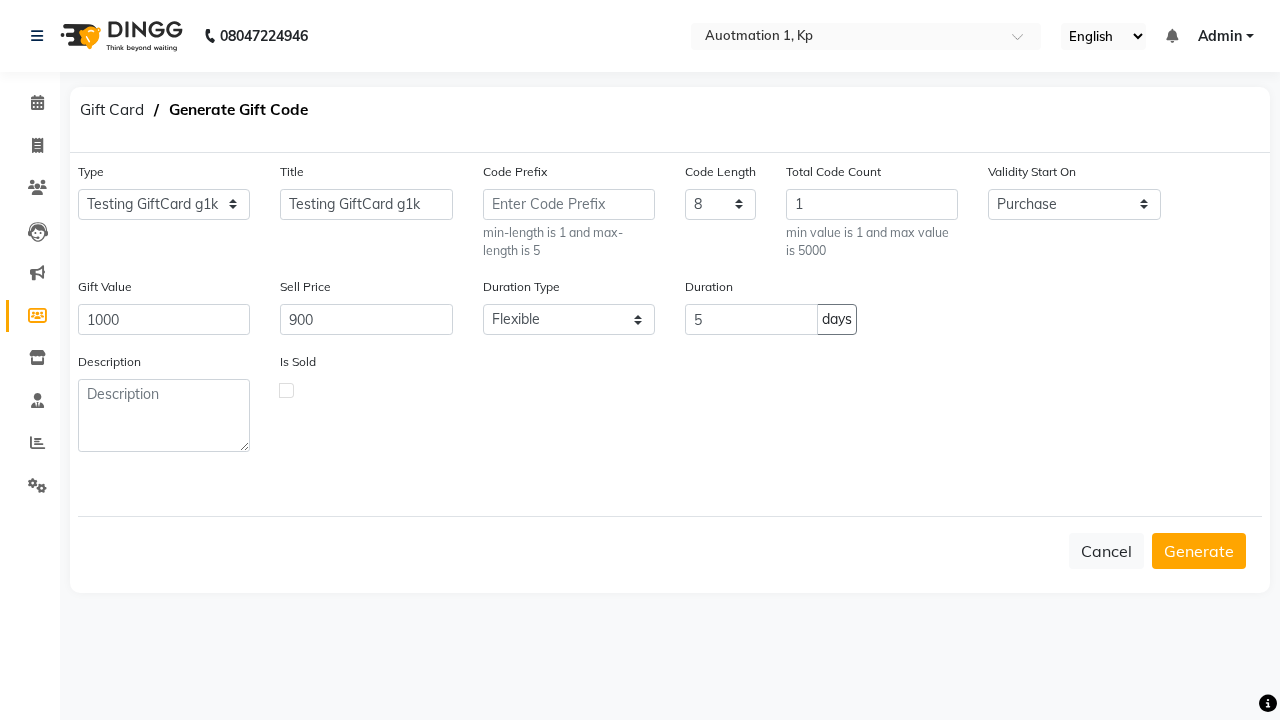 click 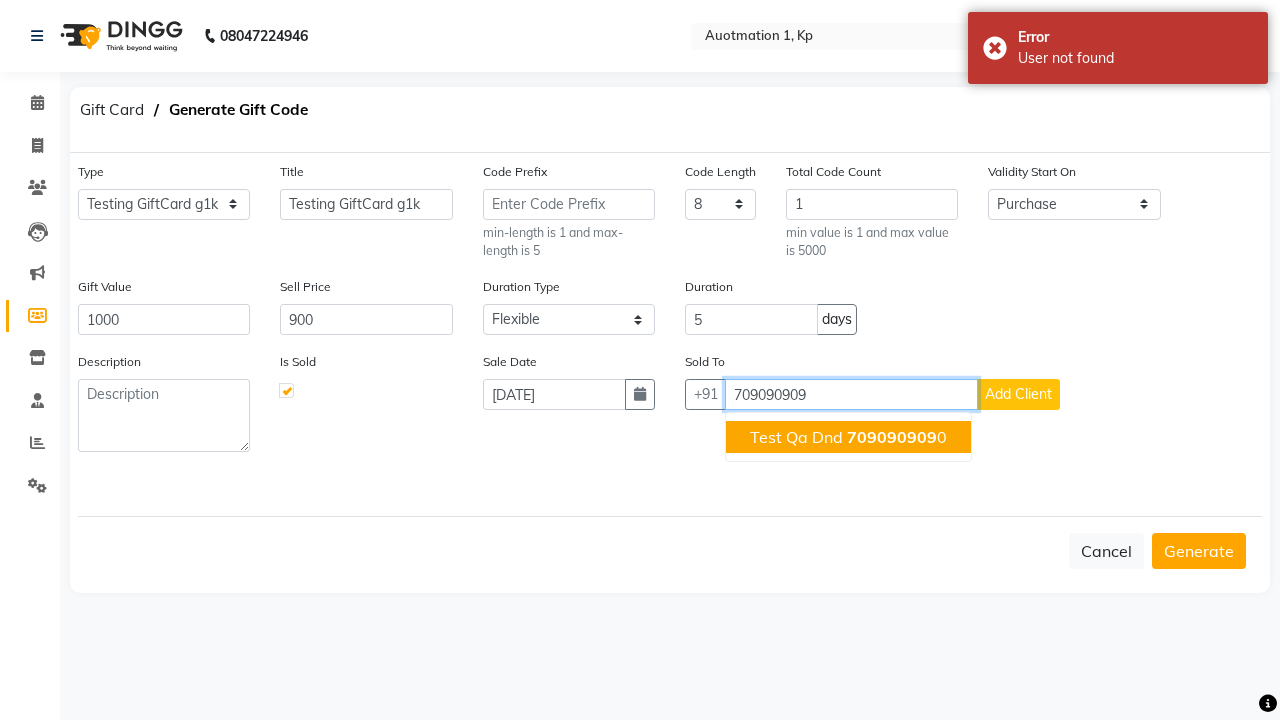click on "709090909" 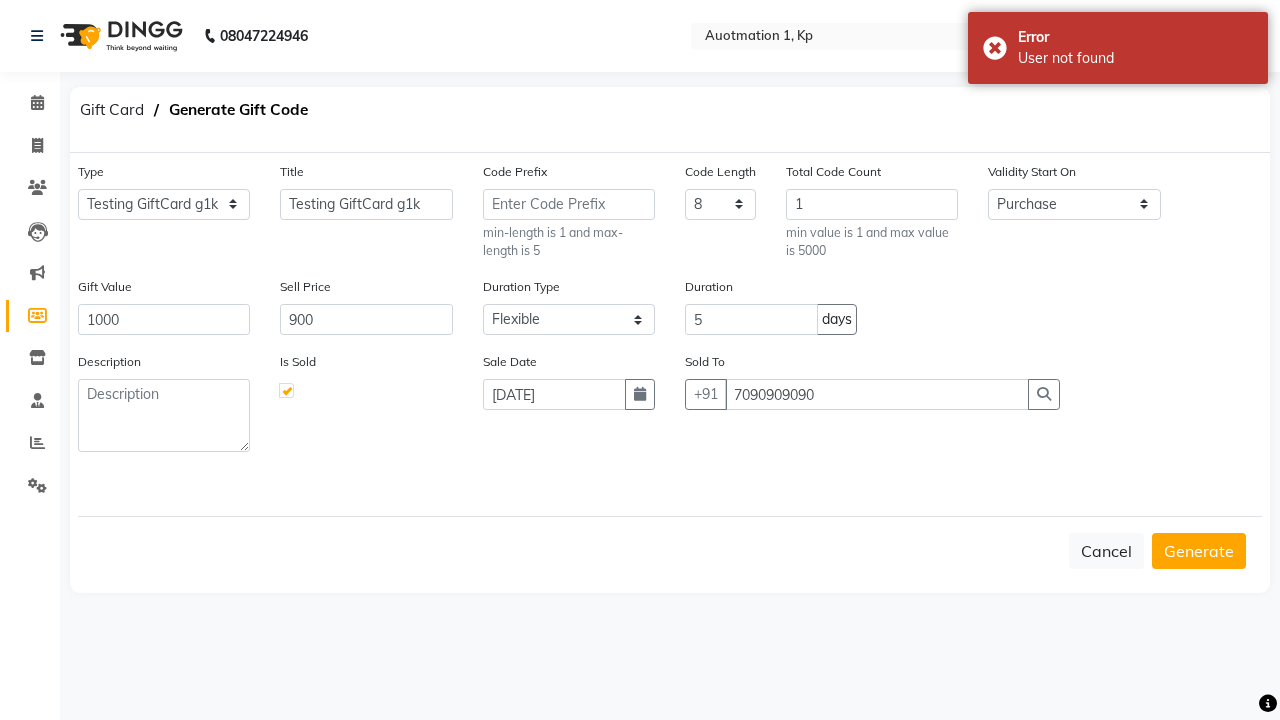 click on "Generate" 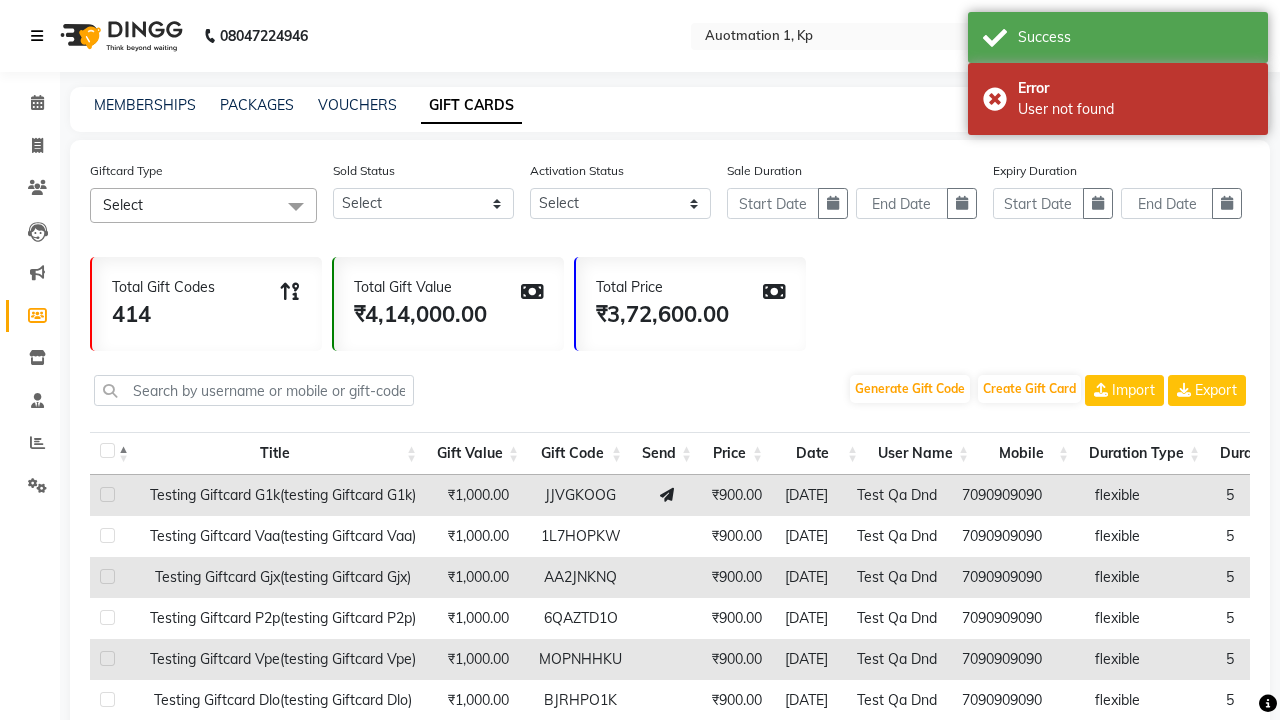 click at bounding box center (37, 36) 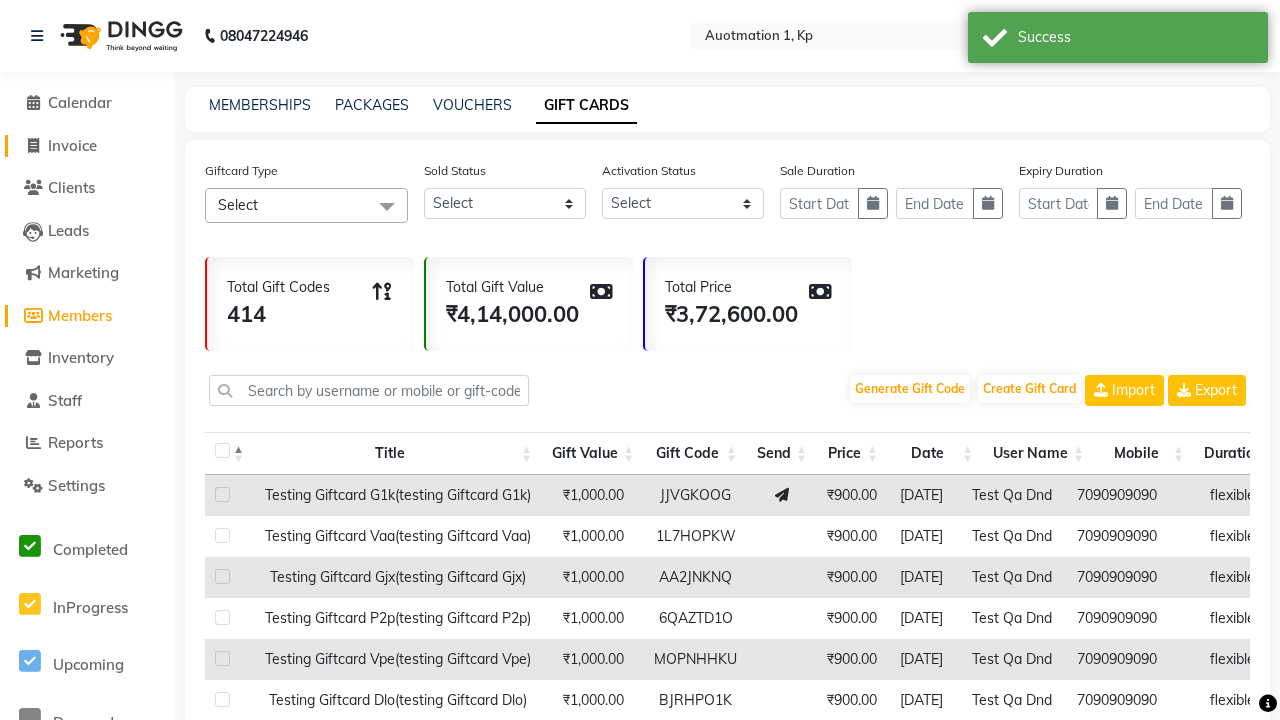 click on "Invoice" 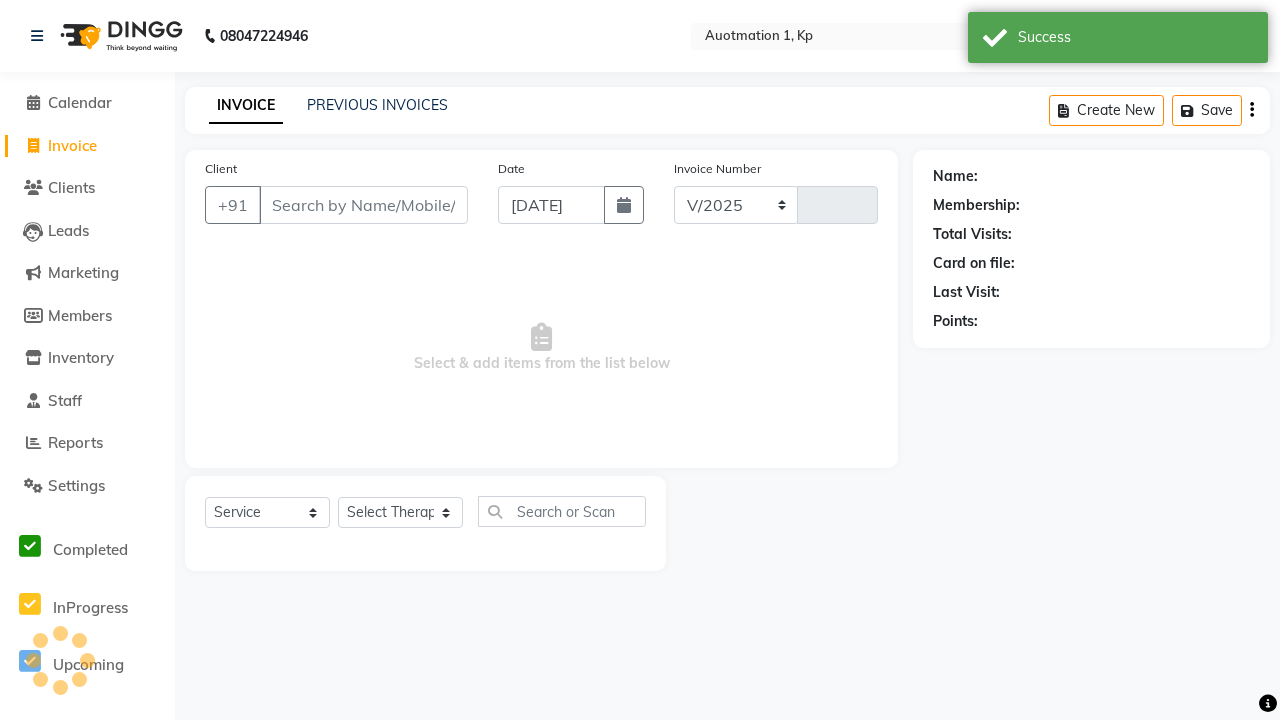 select on "150" 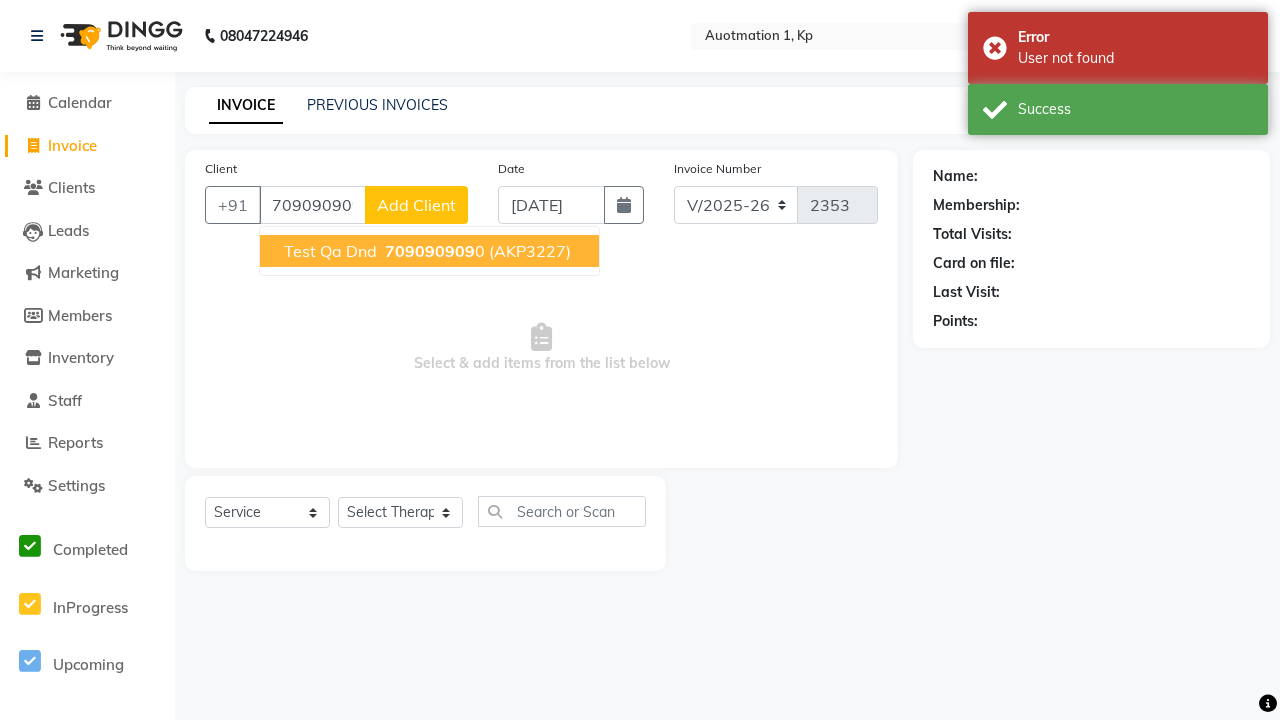 click on "709090909" at bounding box center [430, 251] 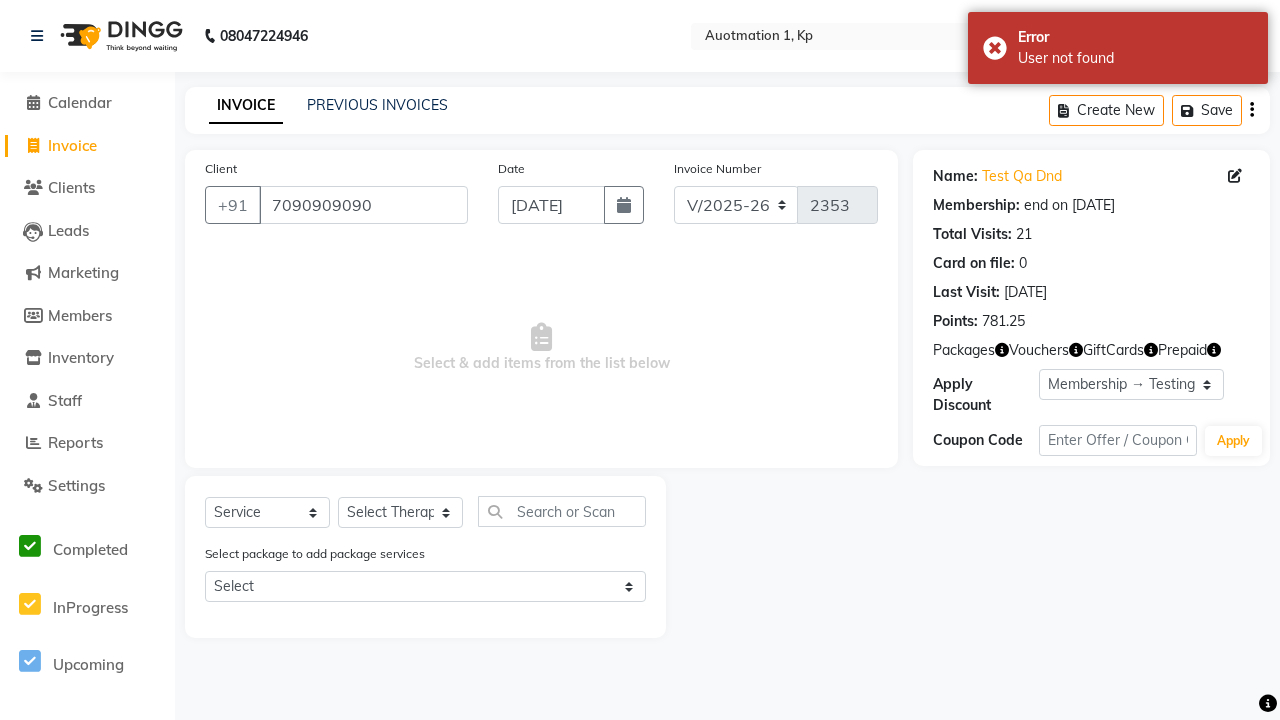 select on "0:" 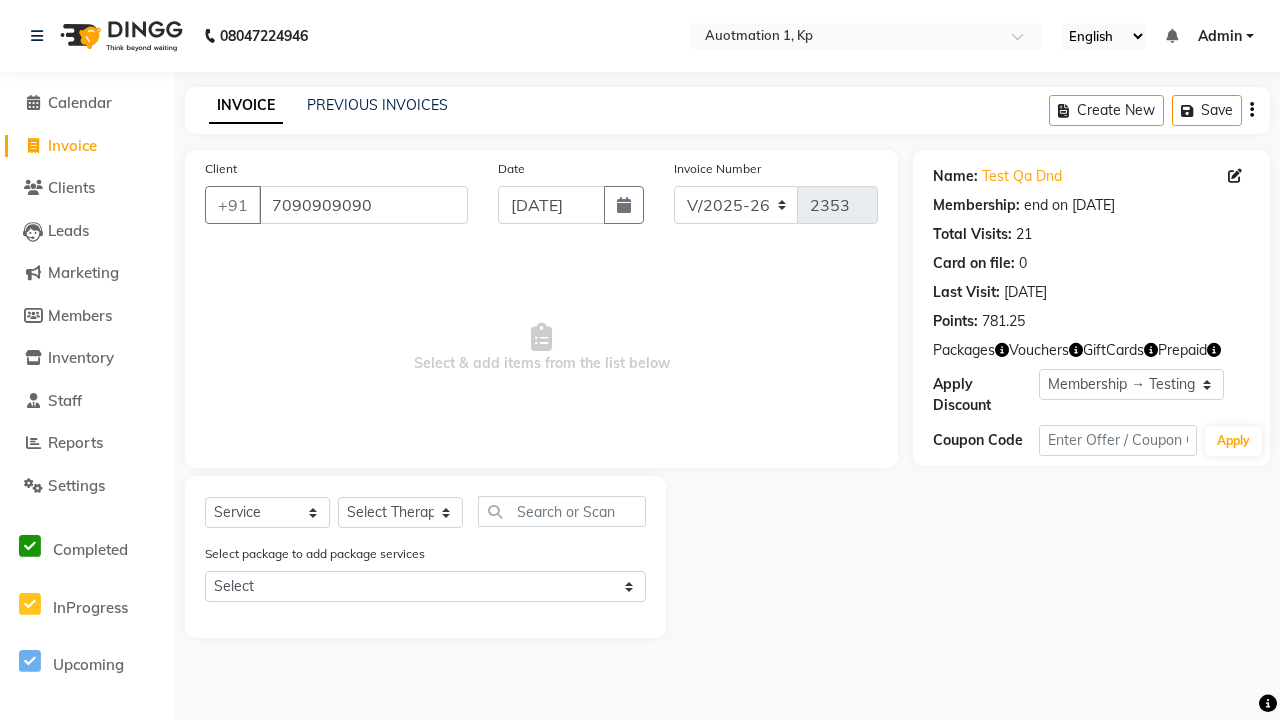 select on "2102" 